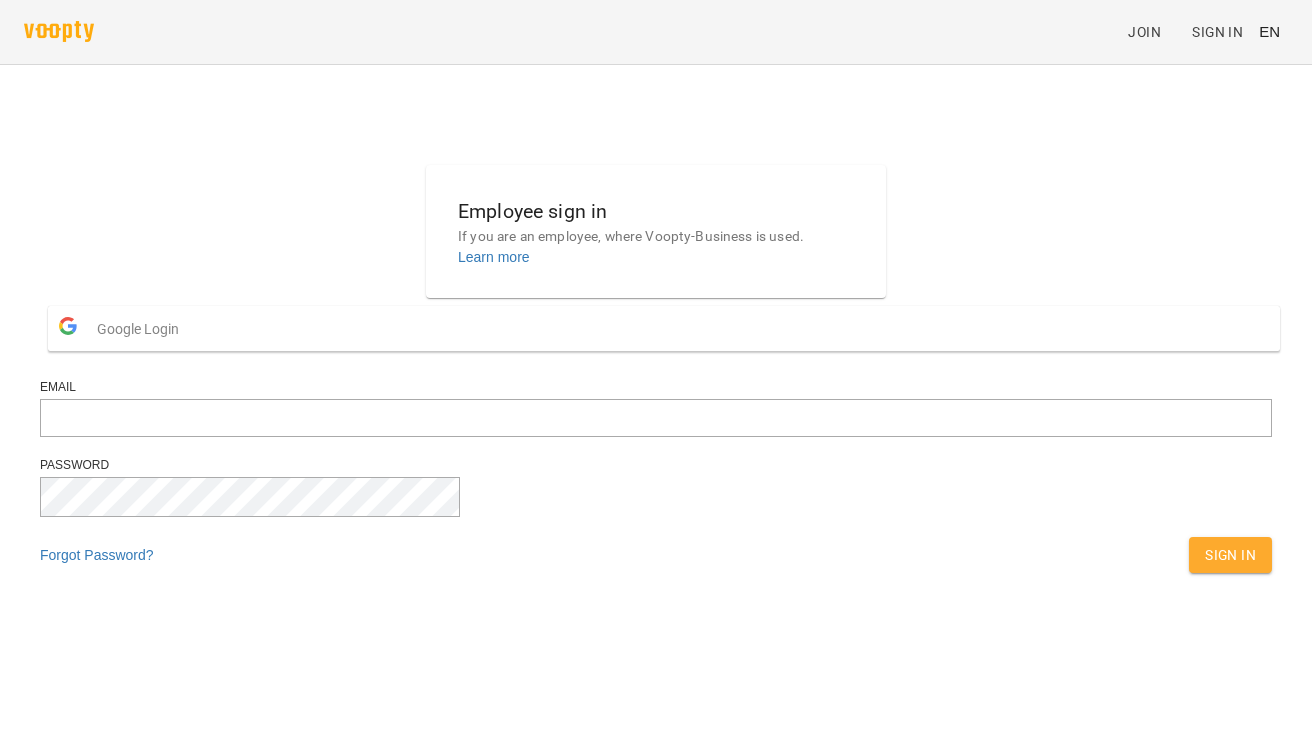 scroll, scrollTop: 0, scrollLeft: 0, axis: both 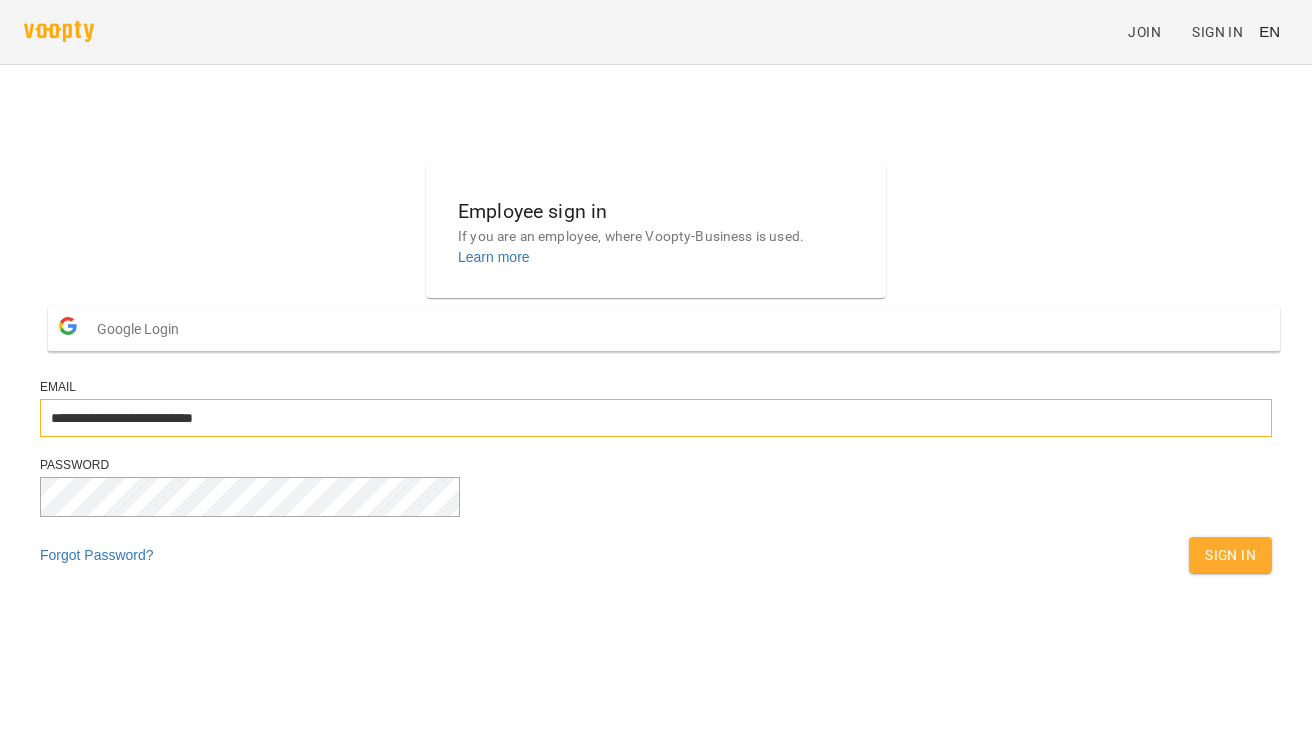 type on "**********" 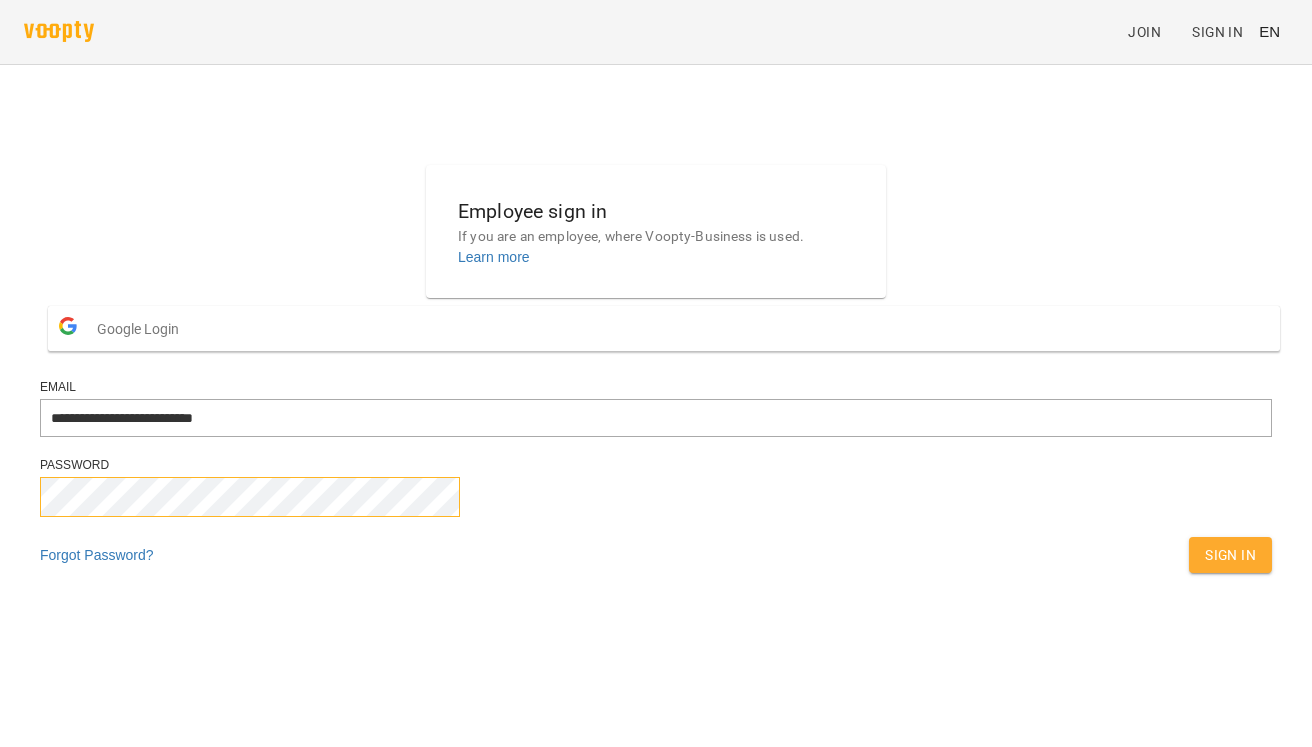 click on "Sign In" at bounding box center (1230, 555) 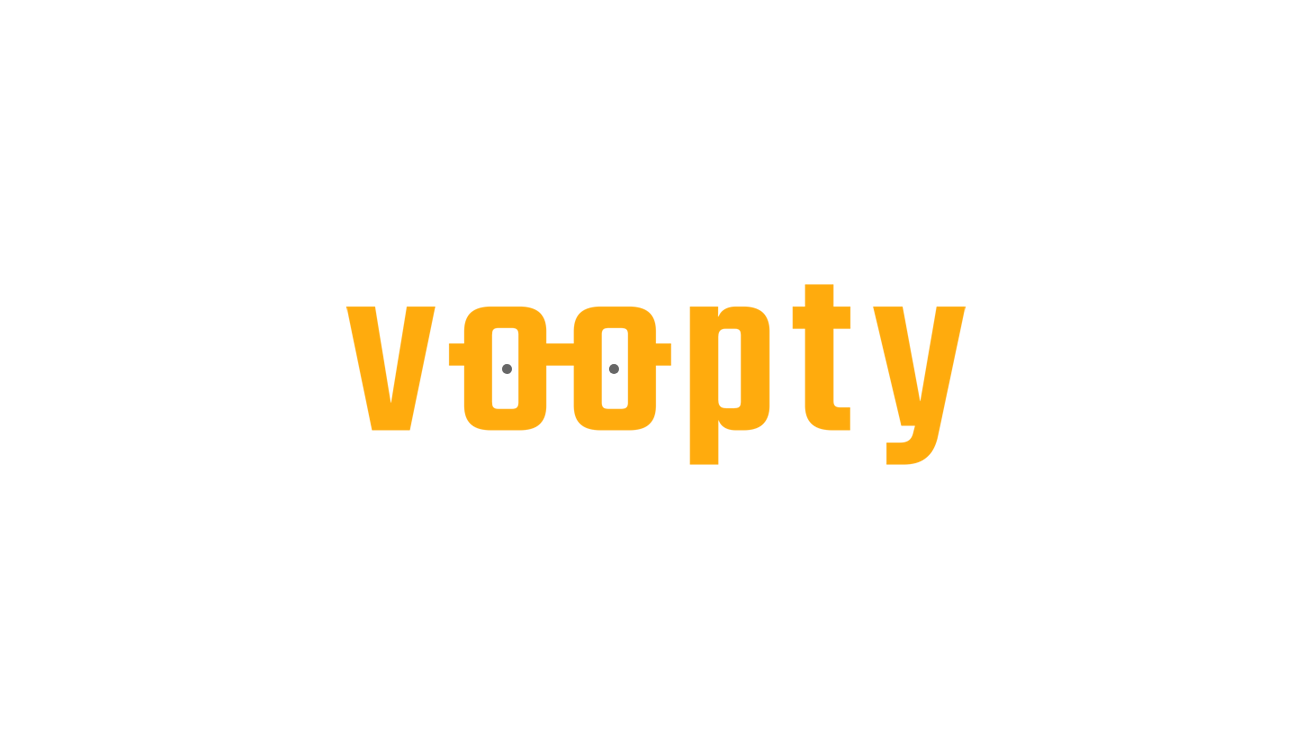 scroll, scrollTop: 0, scrollLeft: 0, axis: both 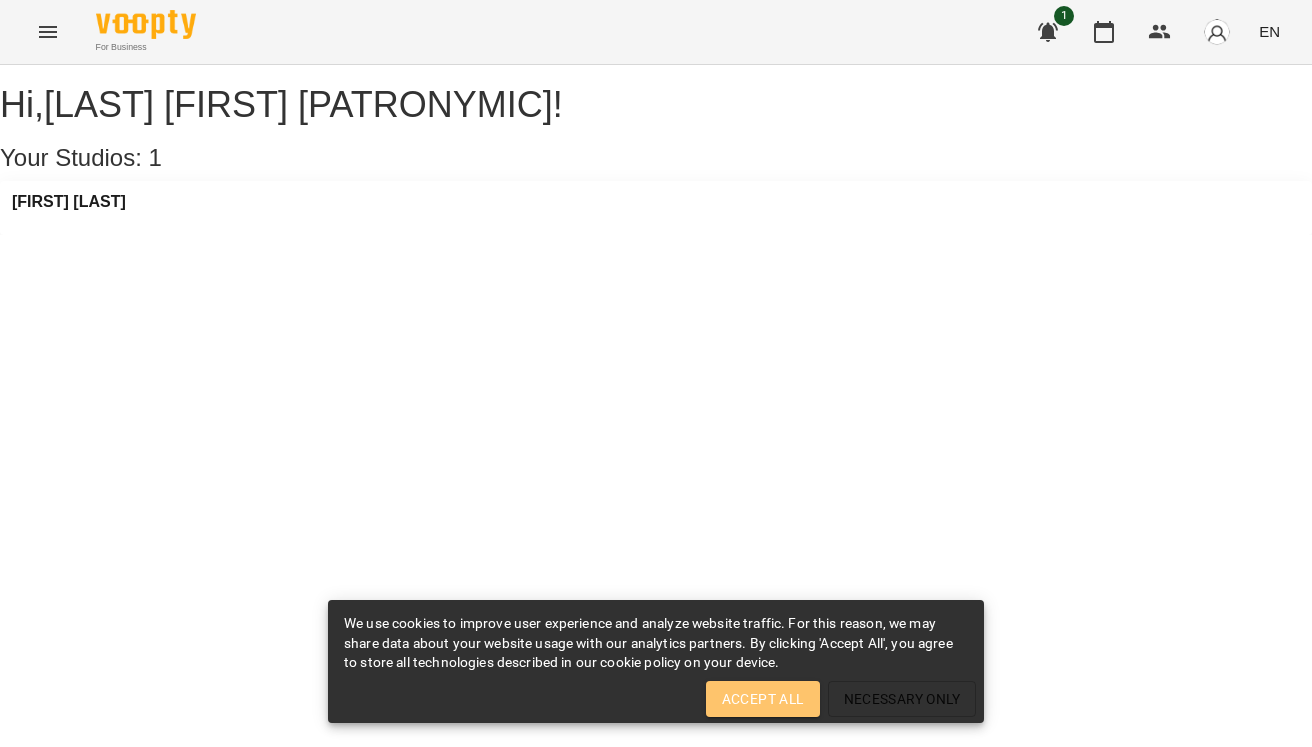click on "Accept All" at bounding box center [763, 699] 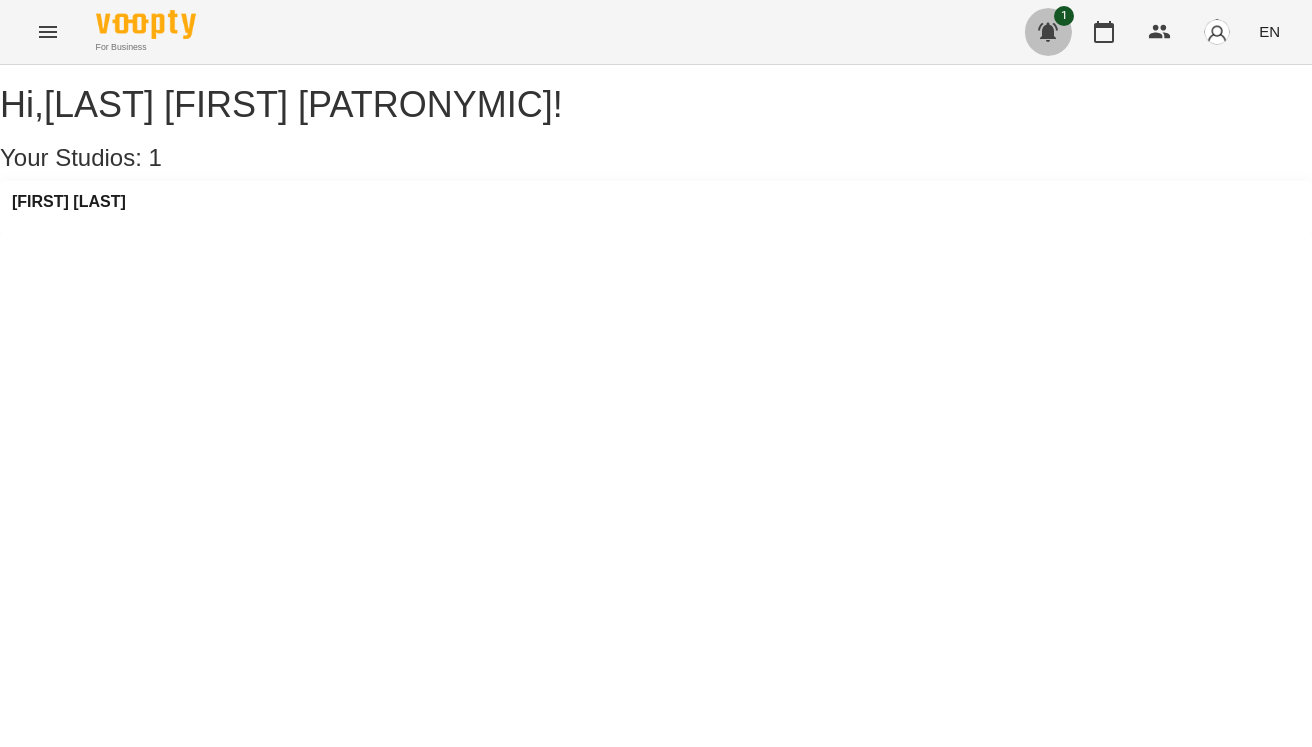 click 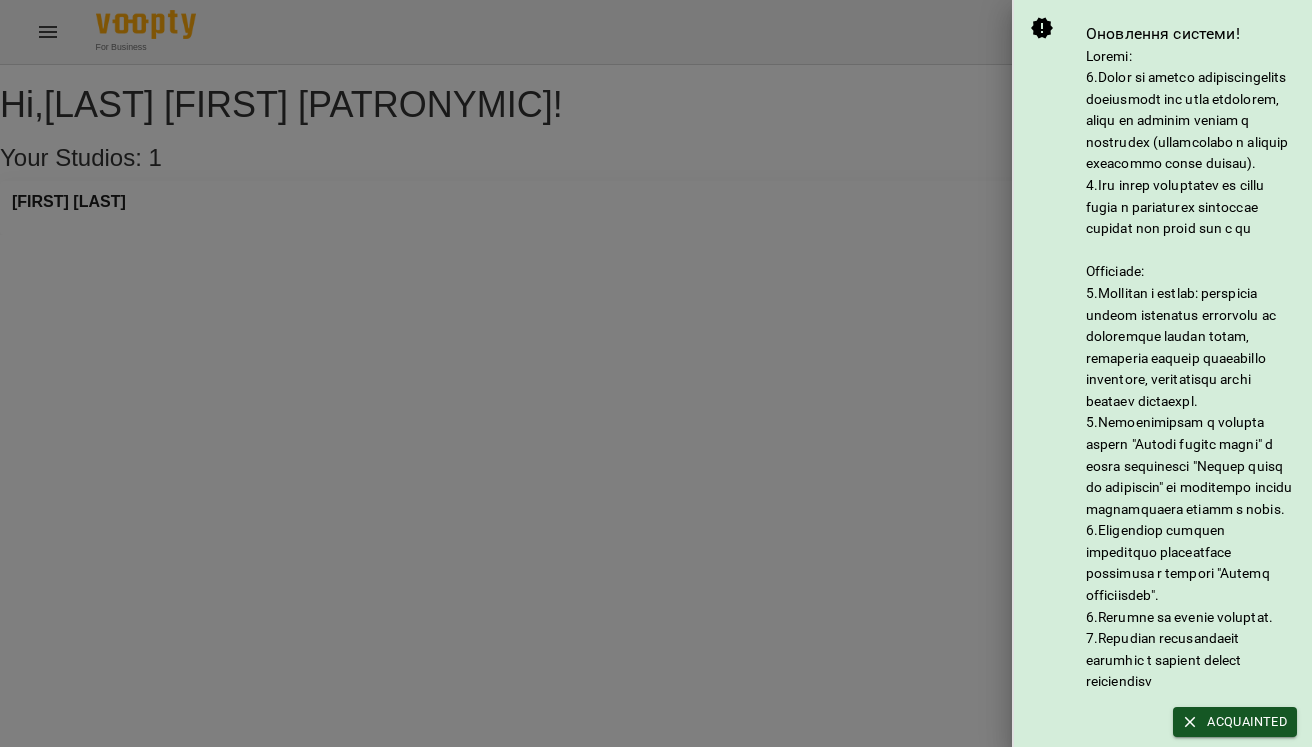 click at bounding box center (656, 373) 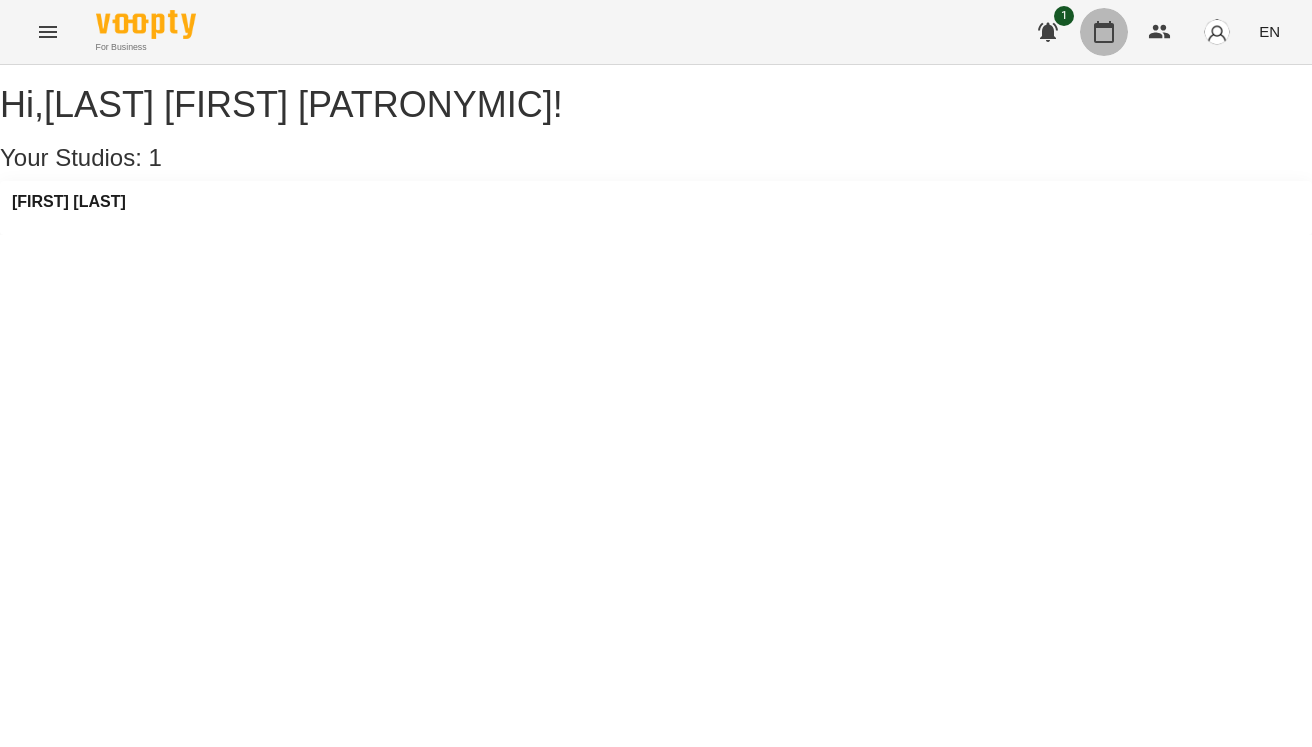 click 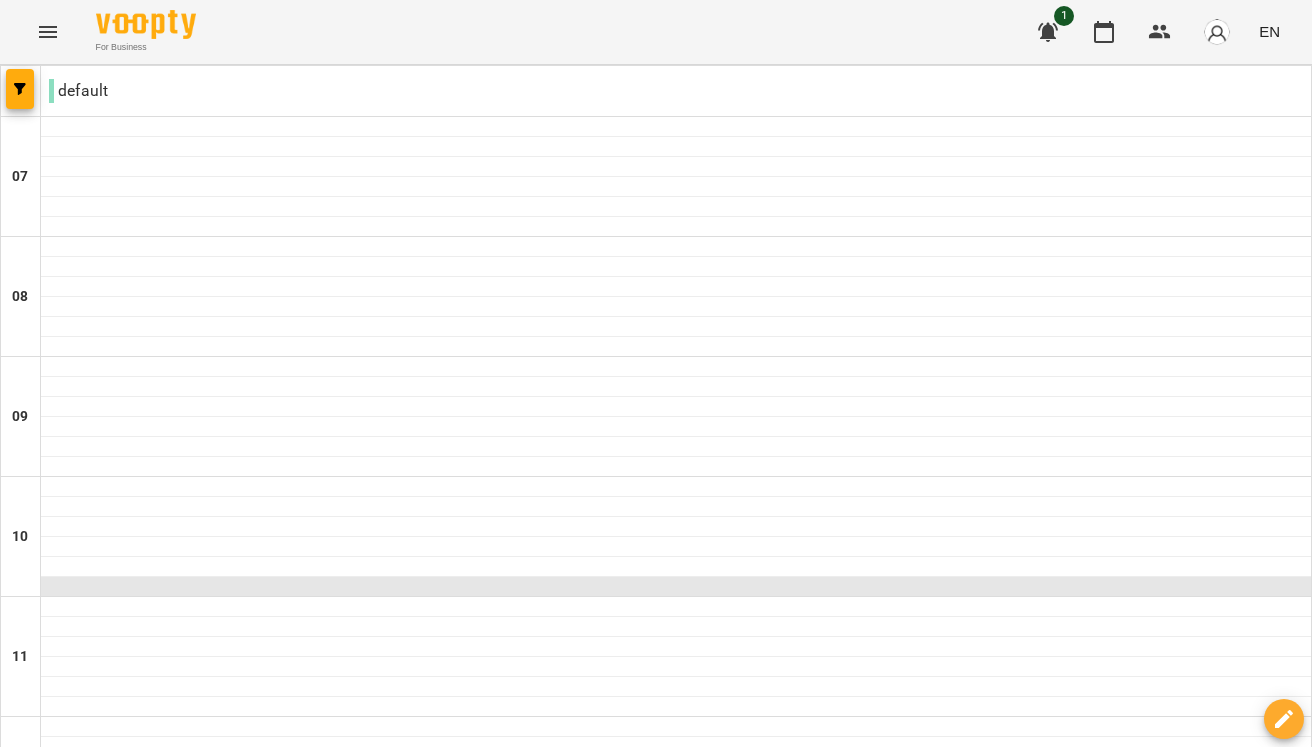 scroll, scrollTop: 452, scrollLeft: 0, axis: vertical 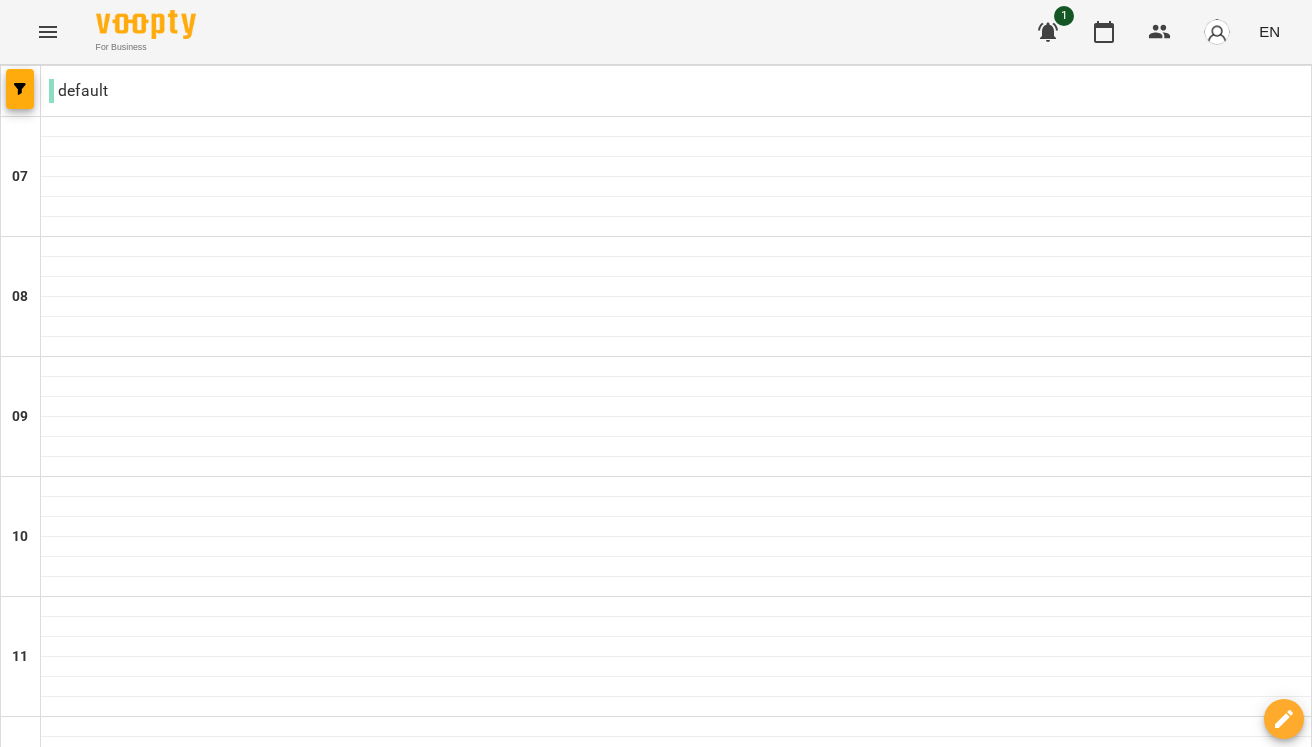 click 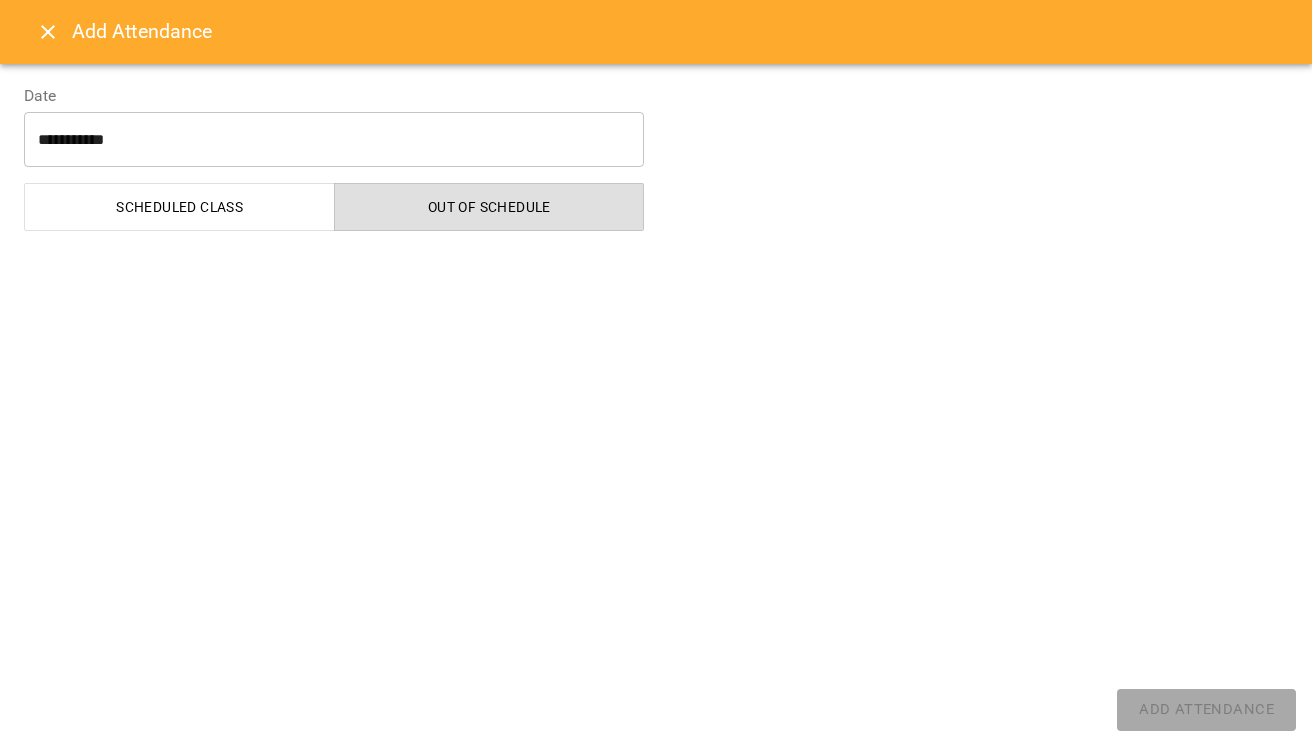 select on "**********" 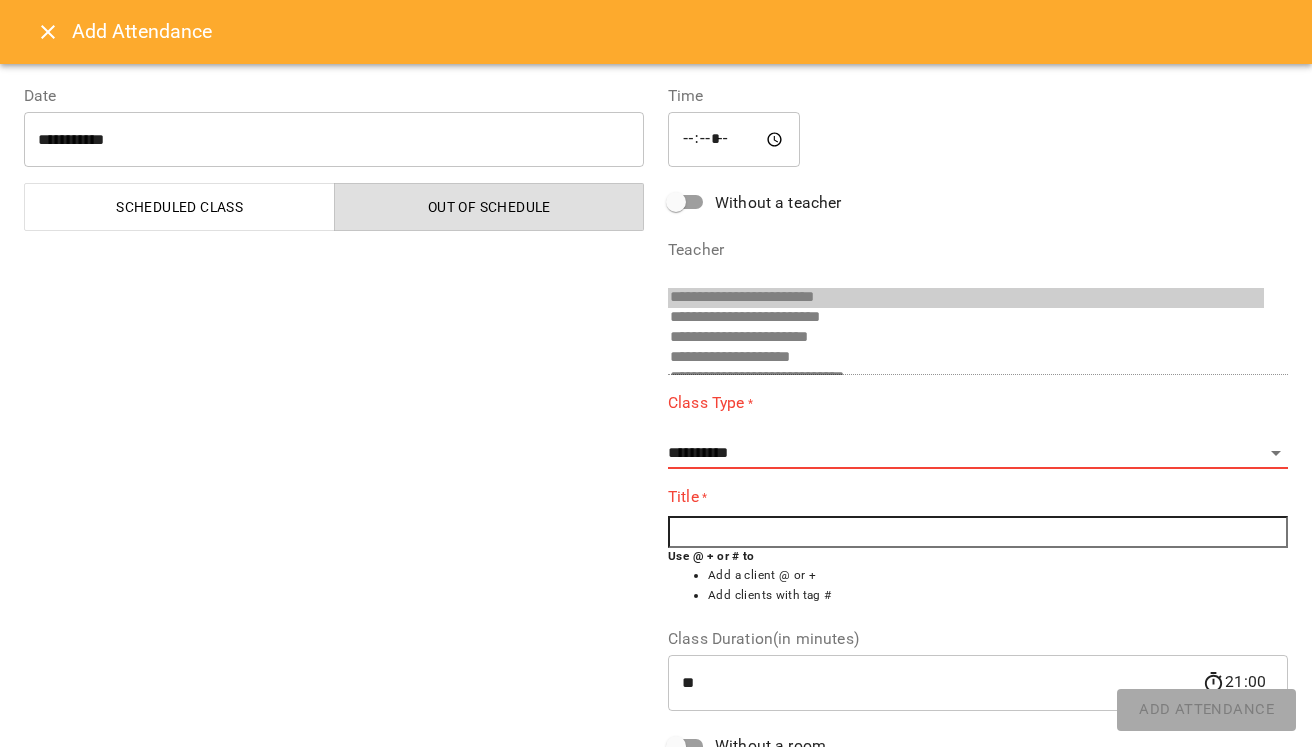 click on "**********" at bounding box center [966, 338] 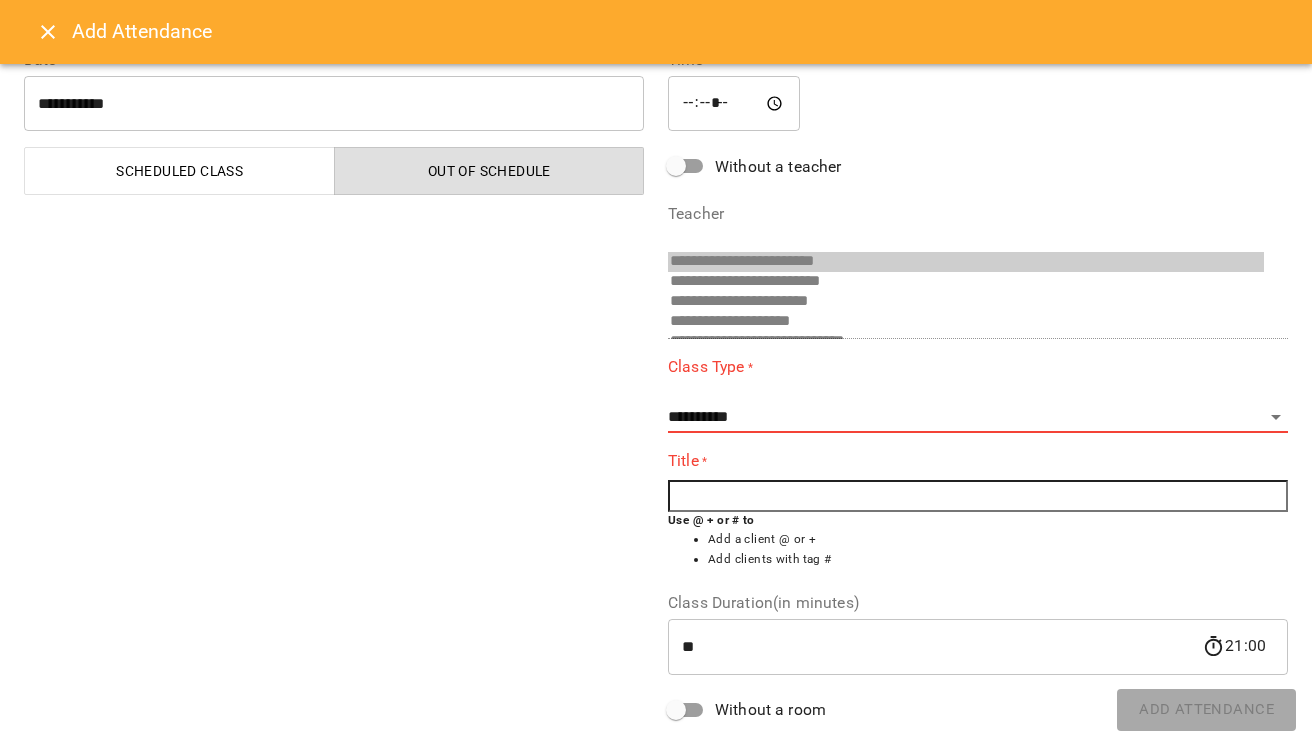scroll, scrollTop: 37, scrollLeft: 0, axis: vertical 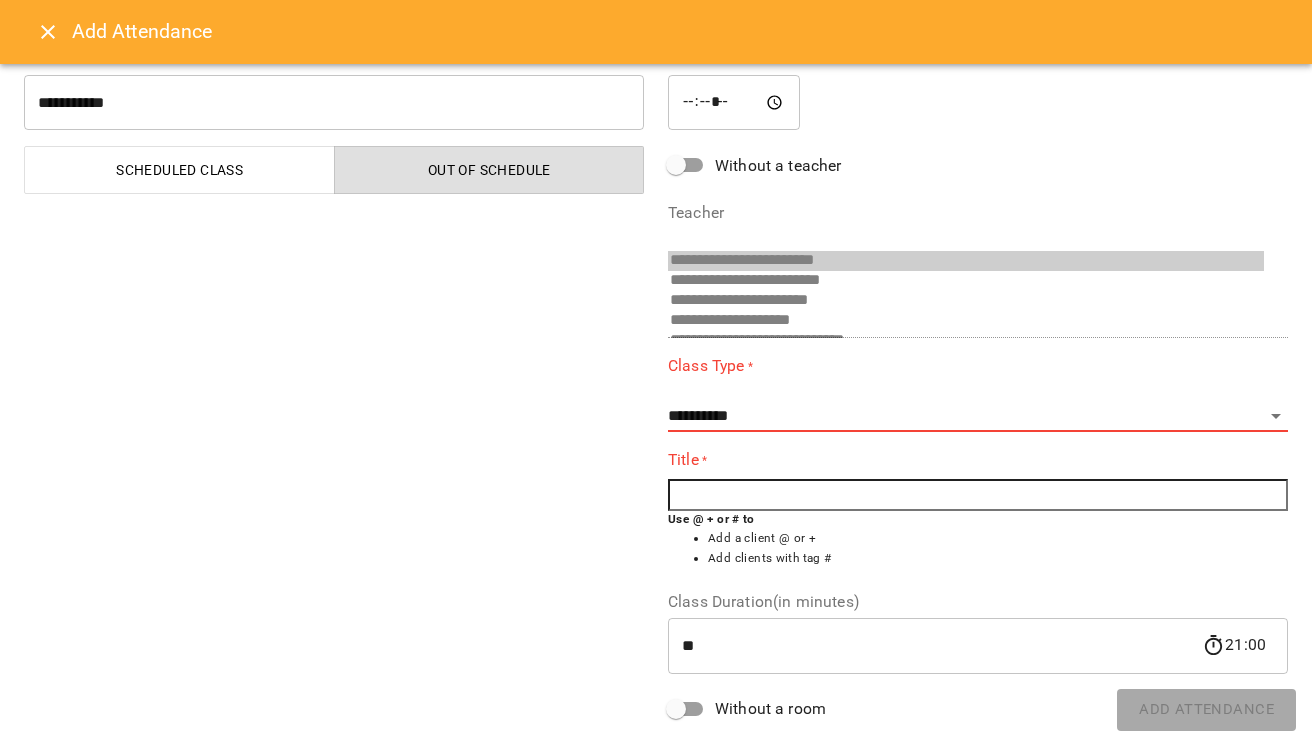 click on "Teacher" at bounding box center (978, 213) 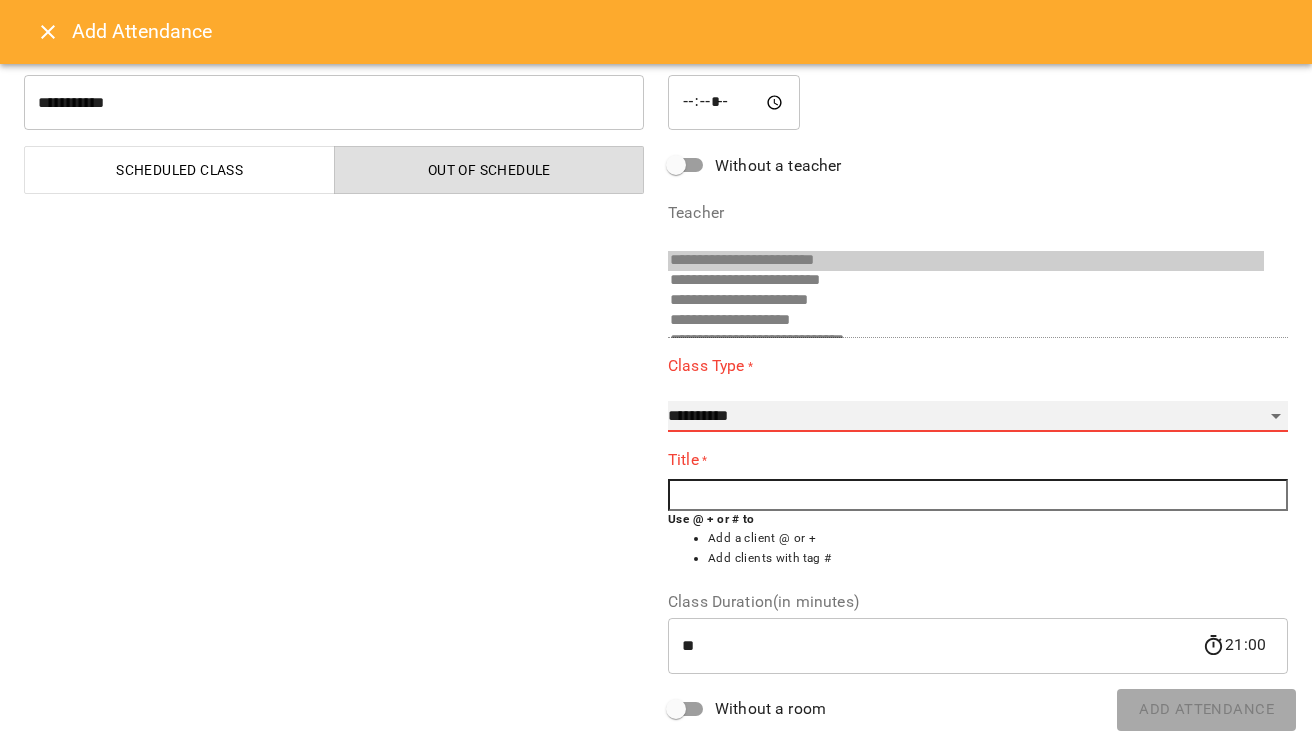 select on "**********" 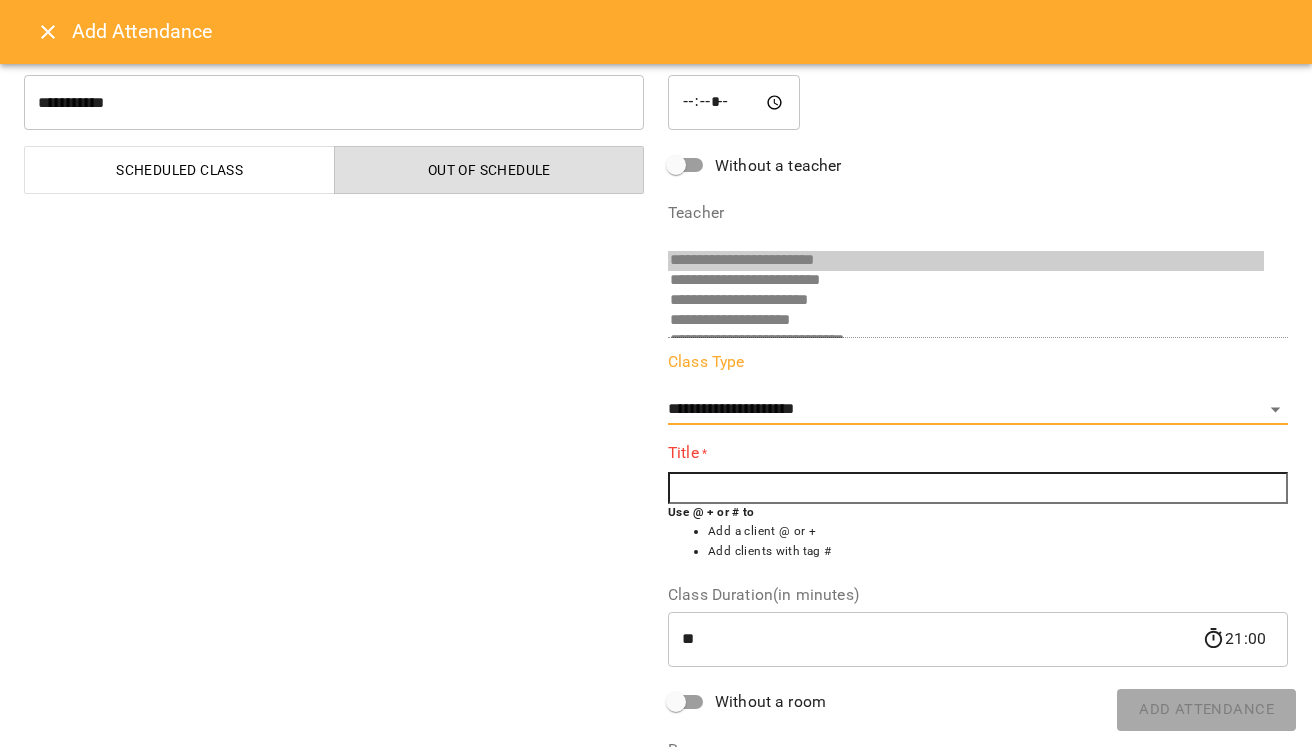 click at bounding box center (978, 488) 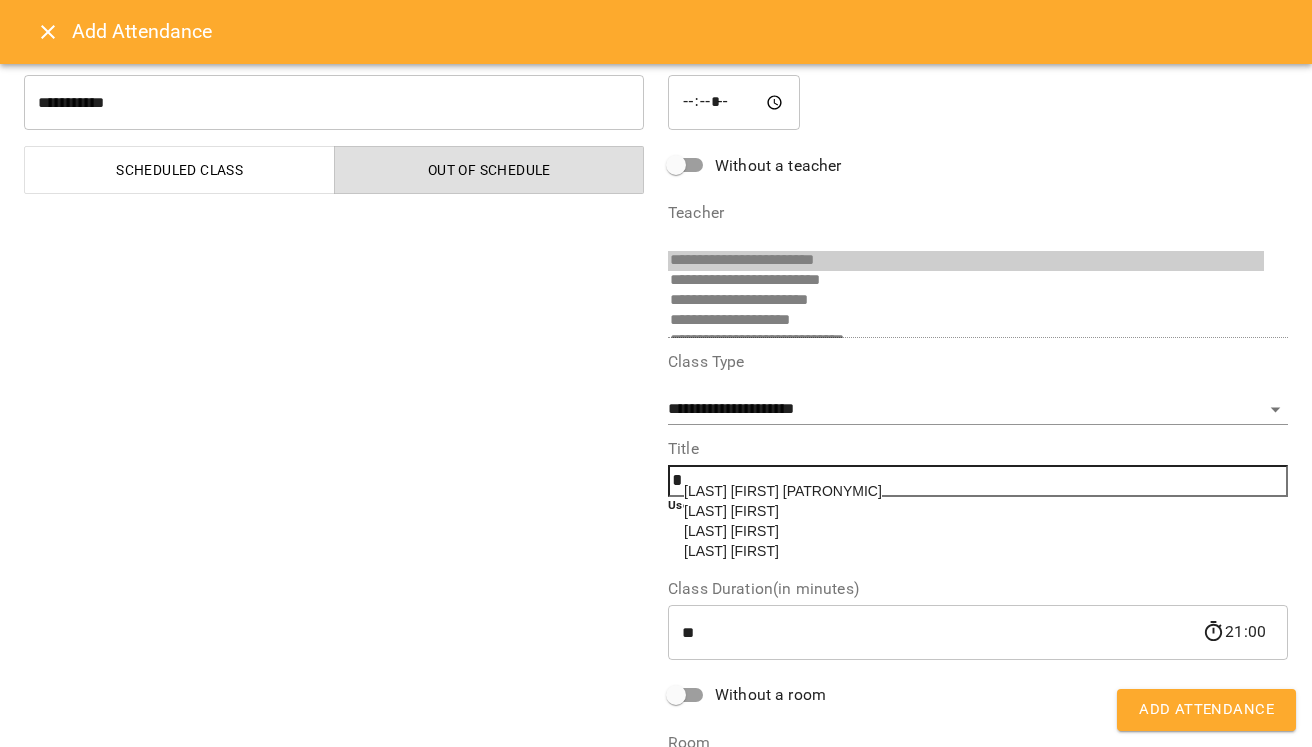 click on "[LAST] [FIRST]" at bounding box center [731, 531] 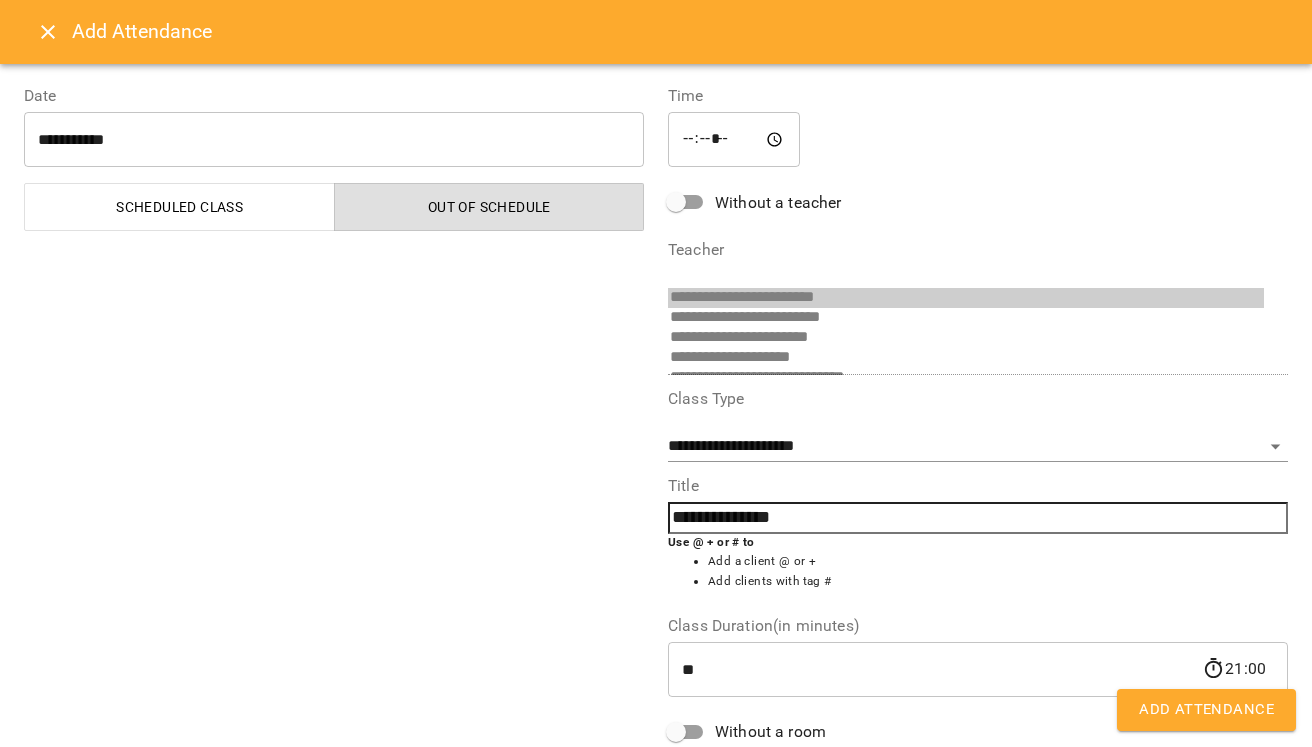 scroll, scrollTop: 0, scrollLeft: 0, axis: both 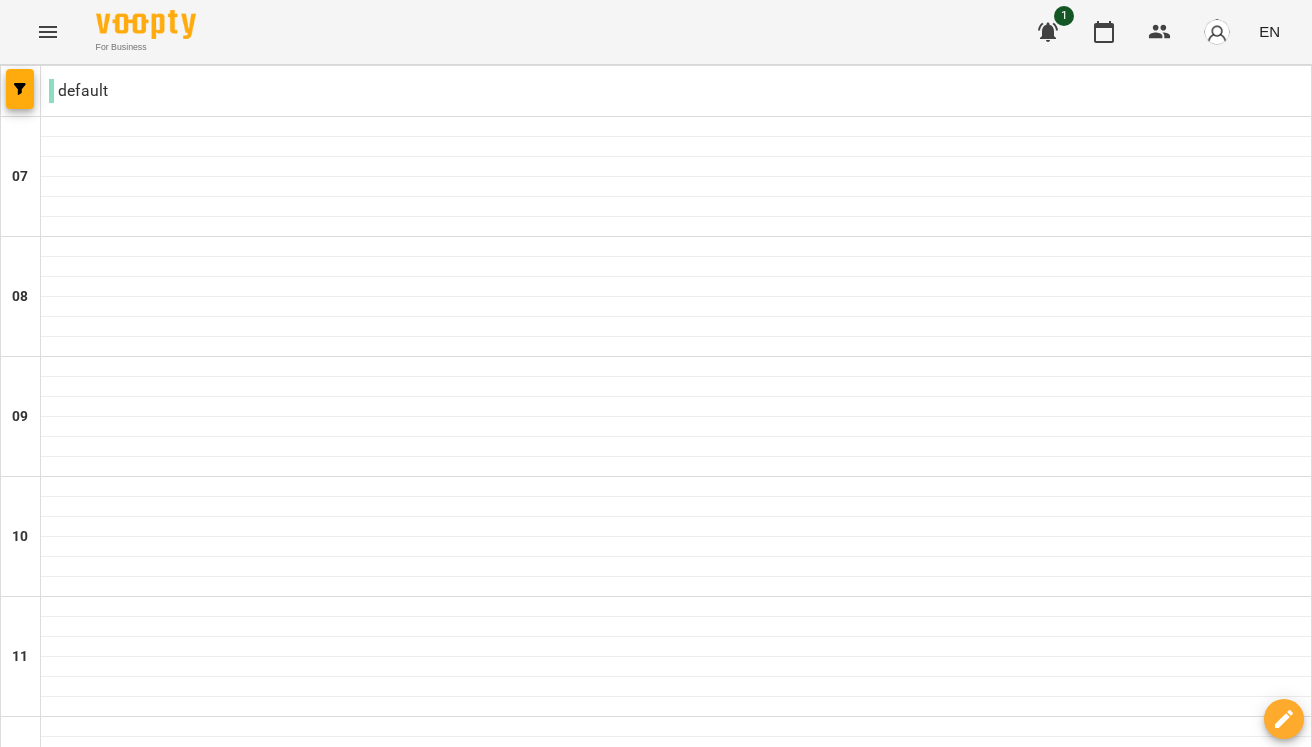 click on "Thu" at bounding box center [749, 2063] 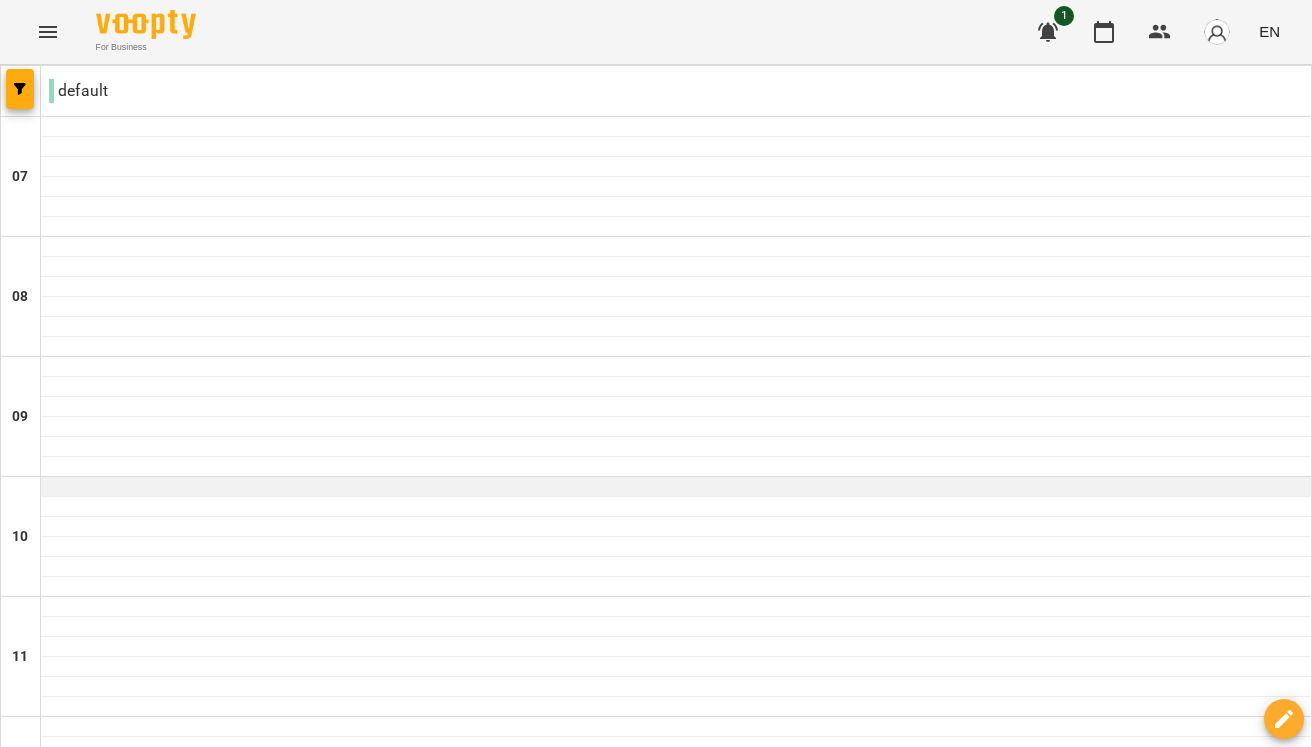 scroll, scrollTop: 1254, scrollLeft: 0, axis: vertical 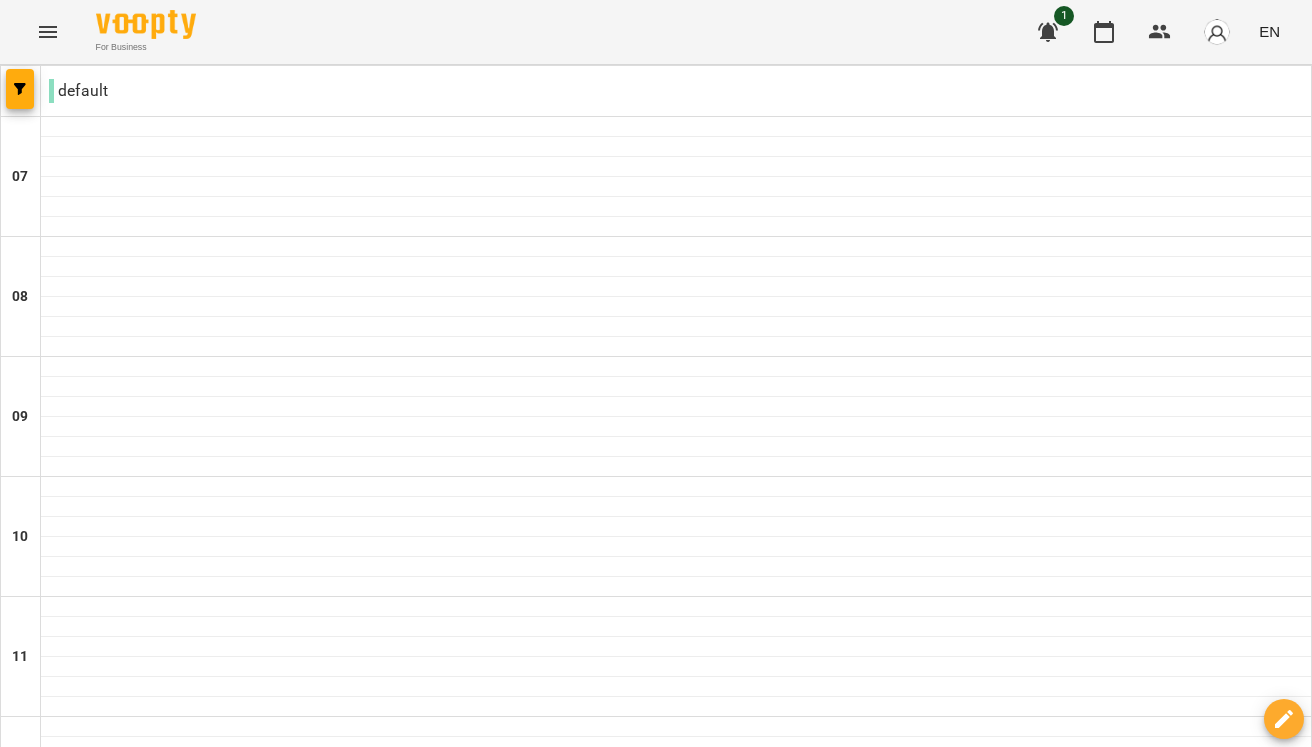 click at bounding box center (676, 1687) 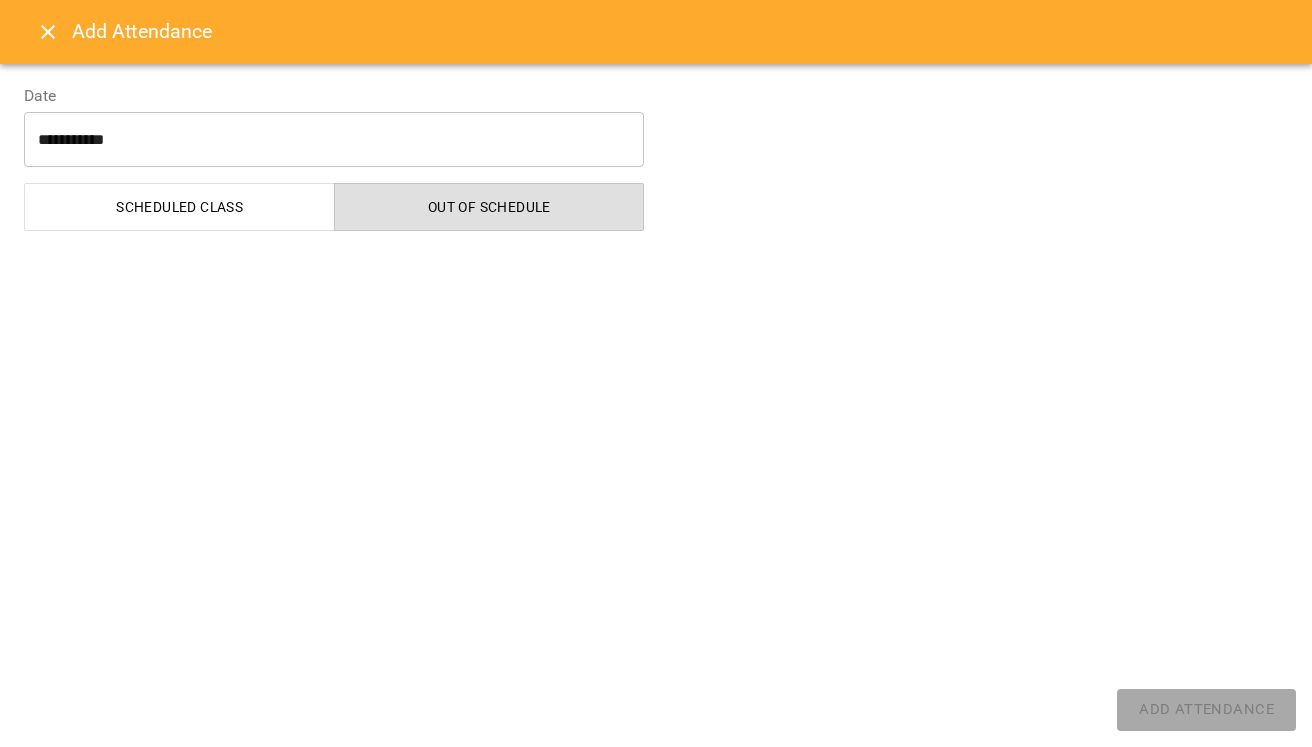 select on "**********" 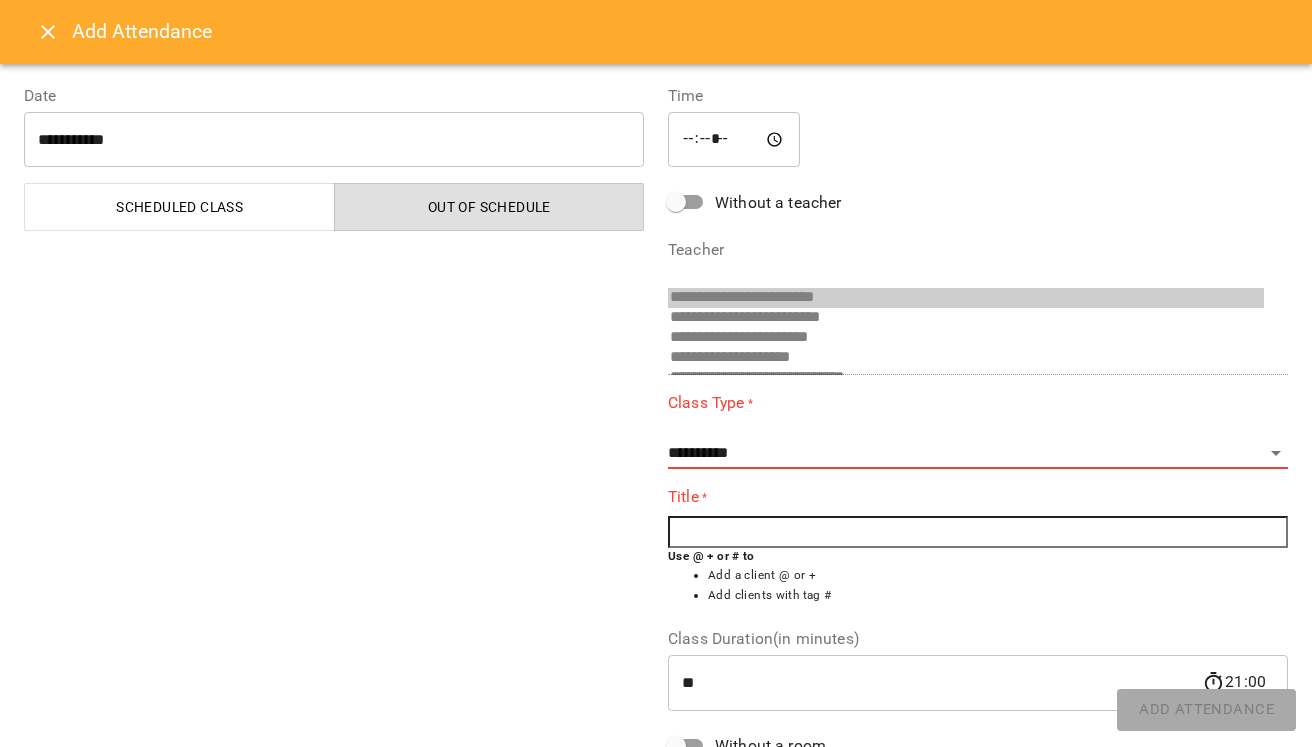 click on "**********" at bounding box center (966, 358) 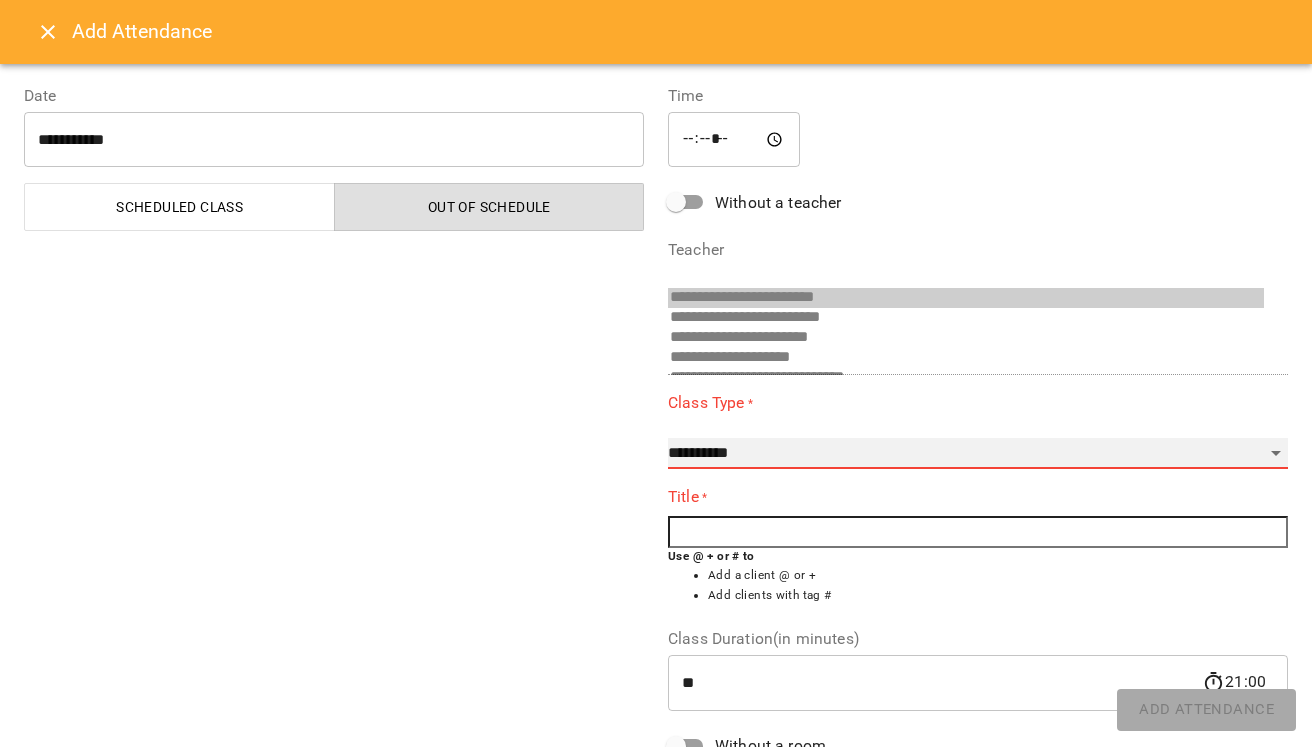 select on "**********" 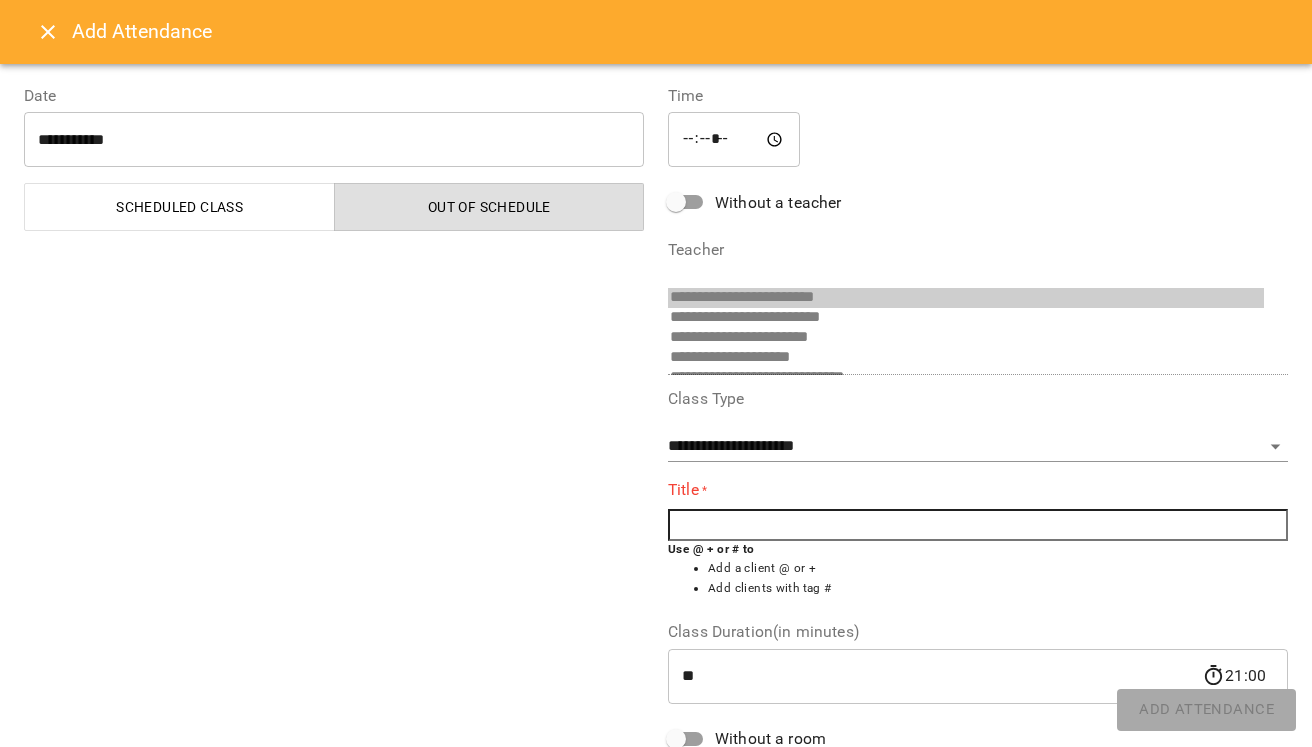 click at bounding box center (978, 525) 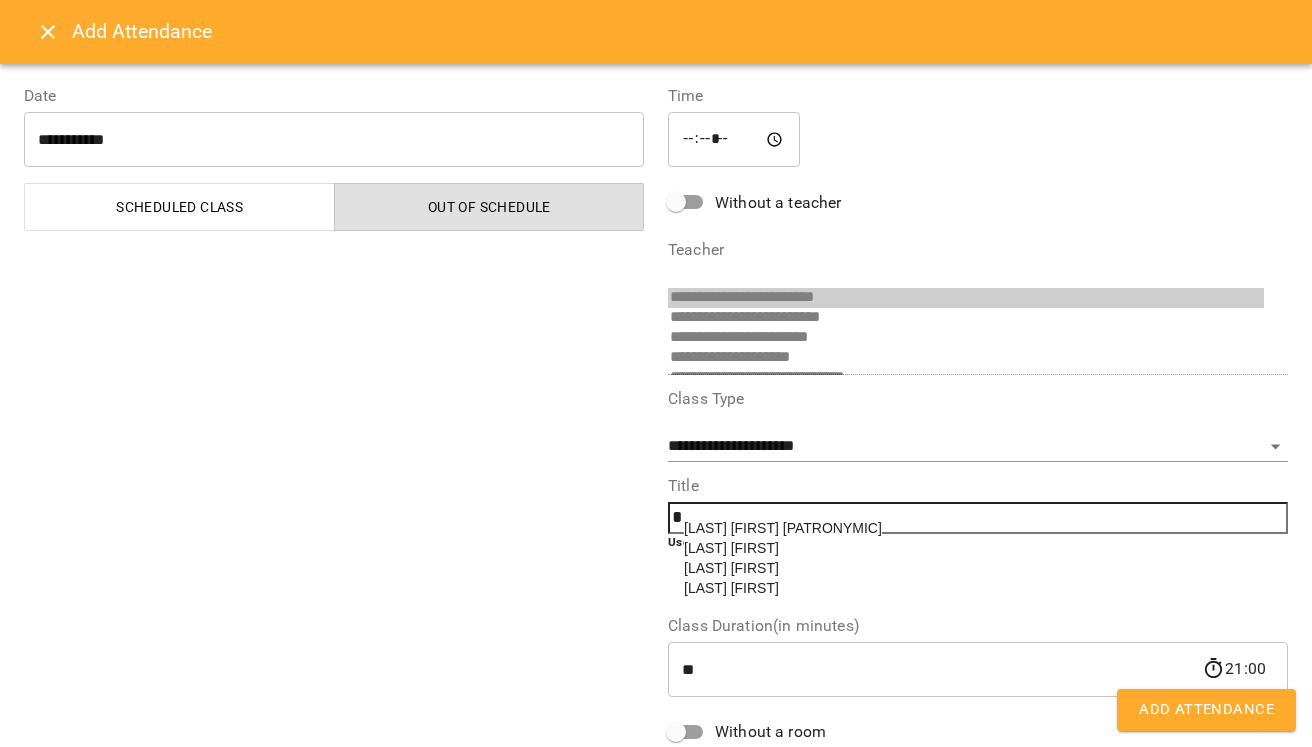 click on "[LAST] [FIRST]" at bounding box center (731, 568) 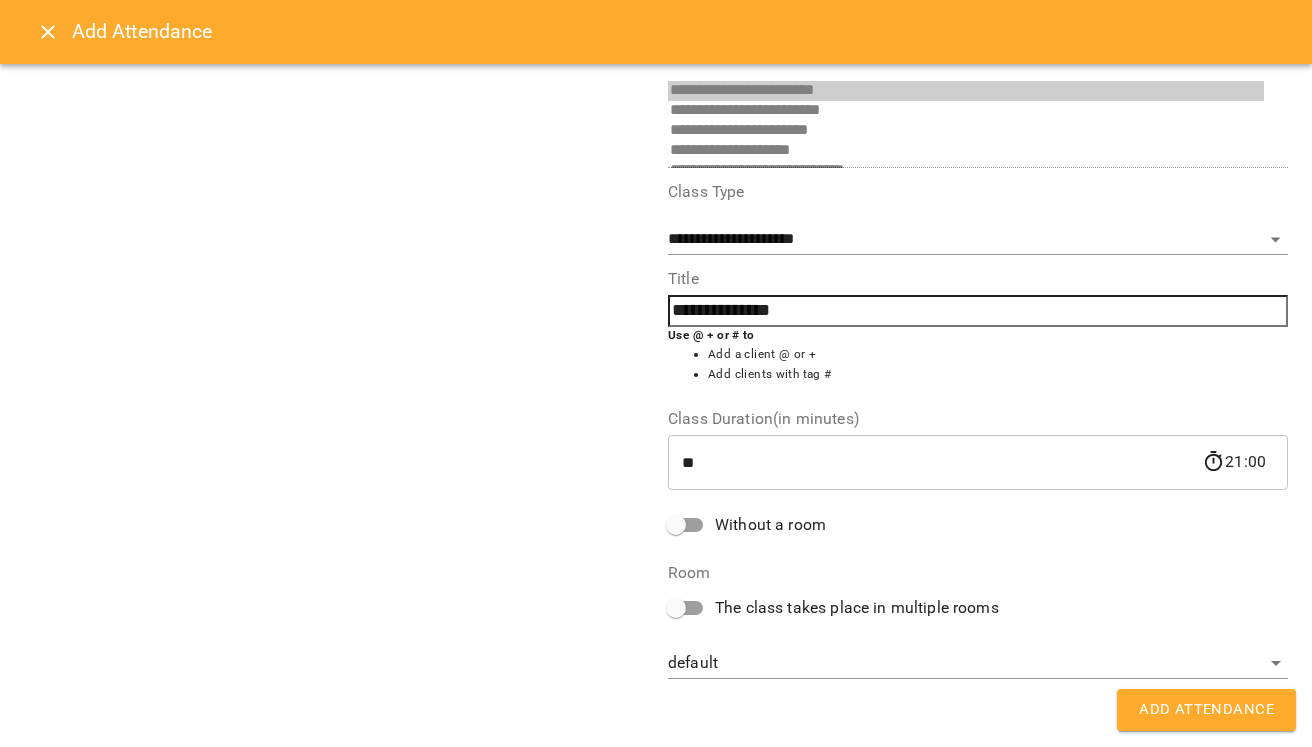 scroll, scrollTop: 206, scrollLeft: 0, axis: vertical 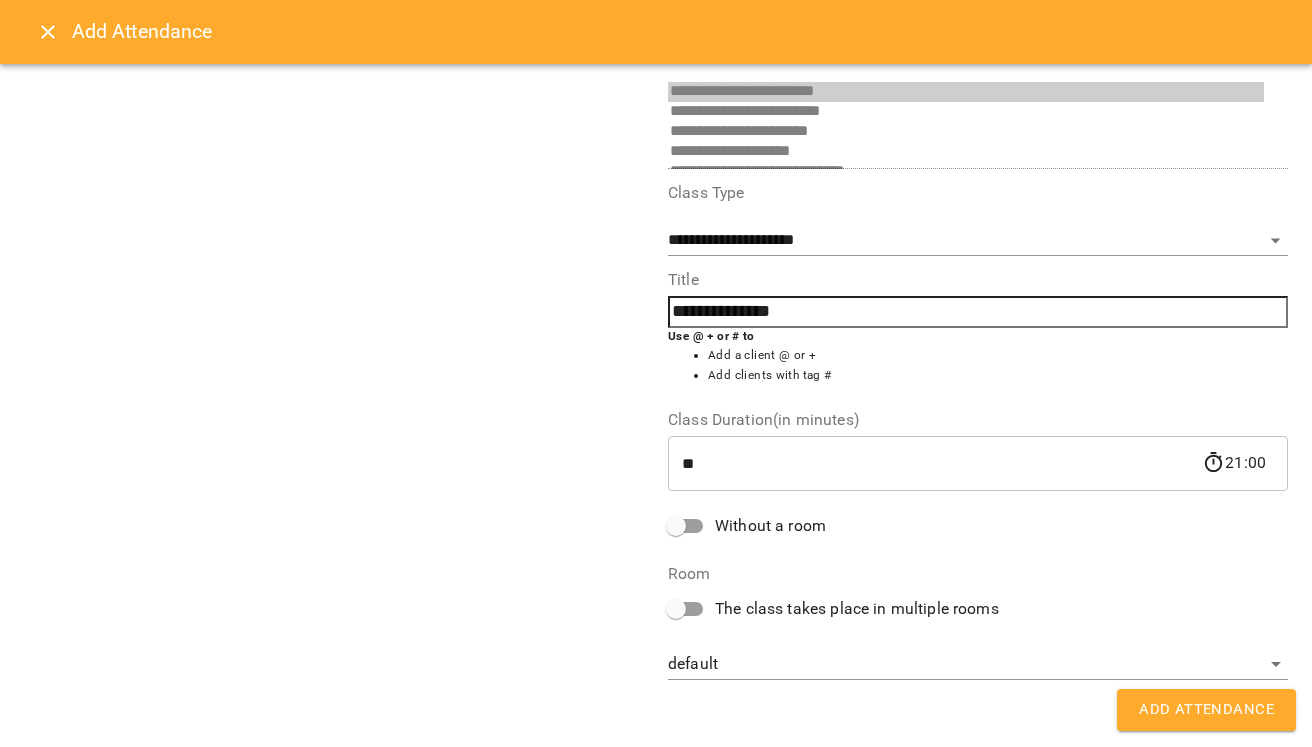 click on "Add Attendance" at bounding box center [1206, 710] 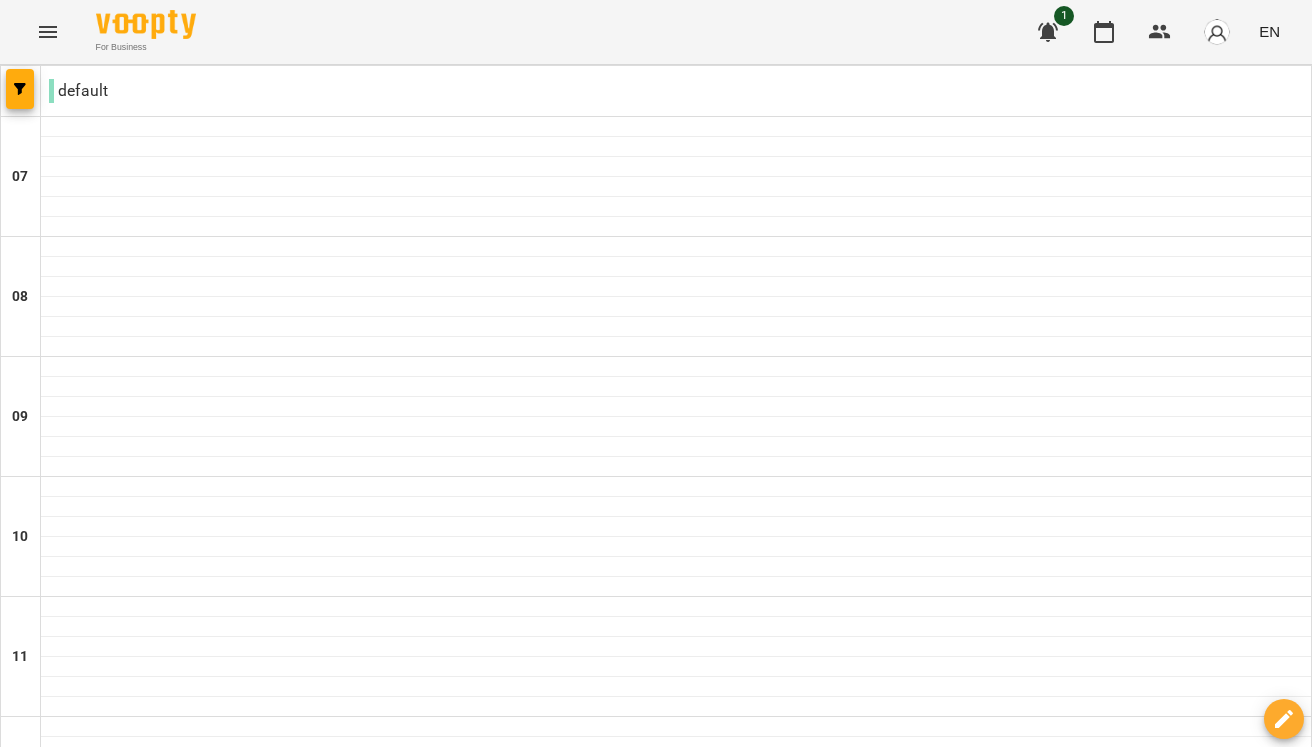 scroll, scrollTop: 0, scrollLeft: 0, axis: both 